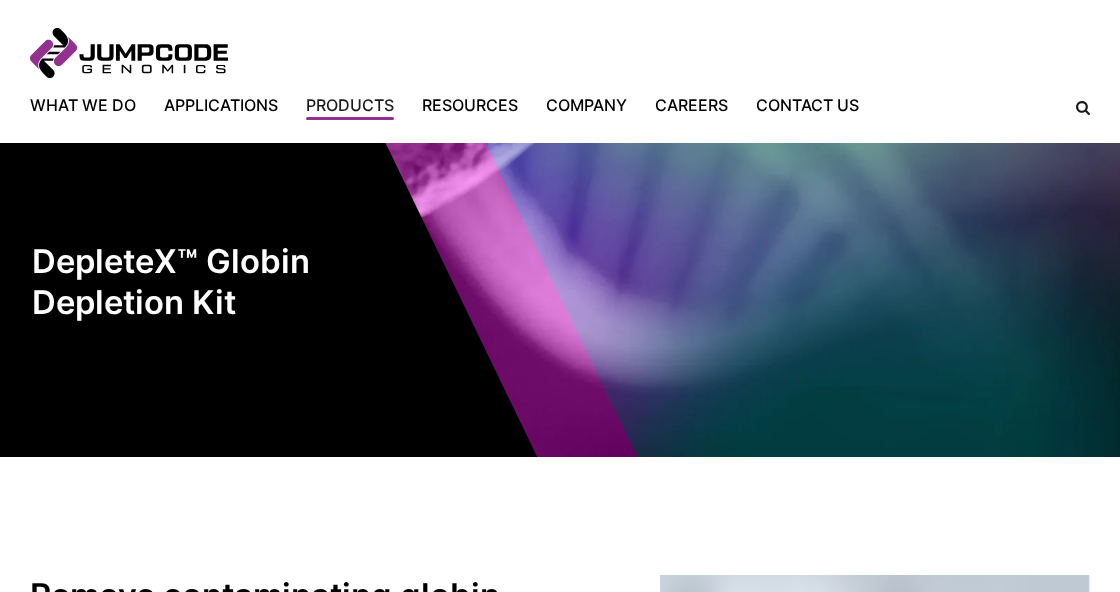 scroll, scrollTop: 0, scrollLeft: 0, axis: both 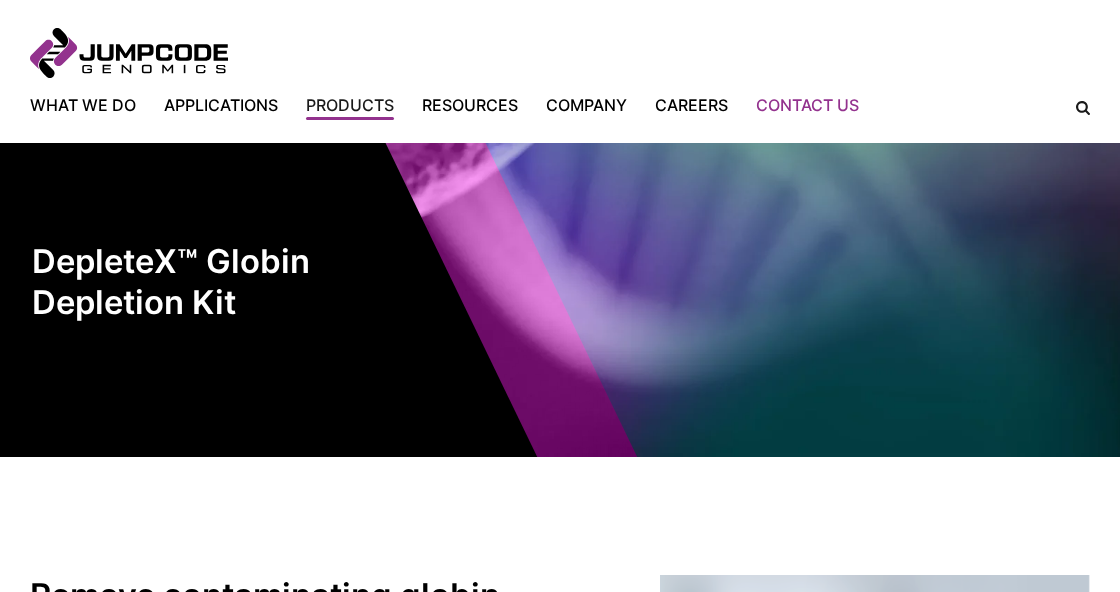 click on "Contact Us" at bounding box center (807, 105) 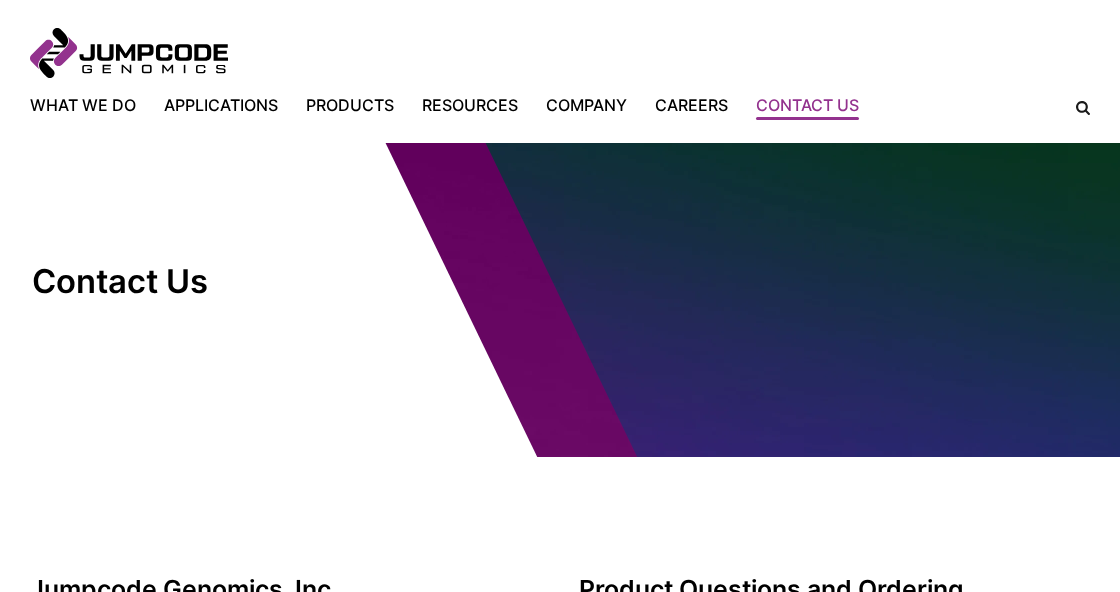 scroll, scrollTop: 0, scrollLeft: 0, axis: both 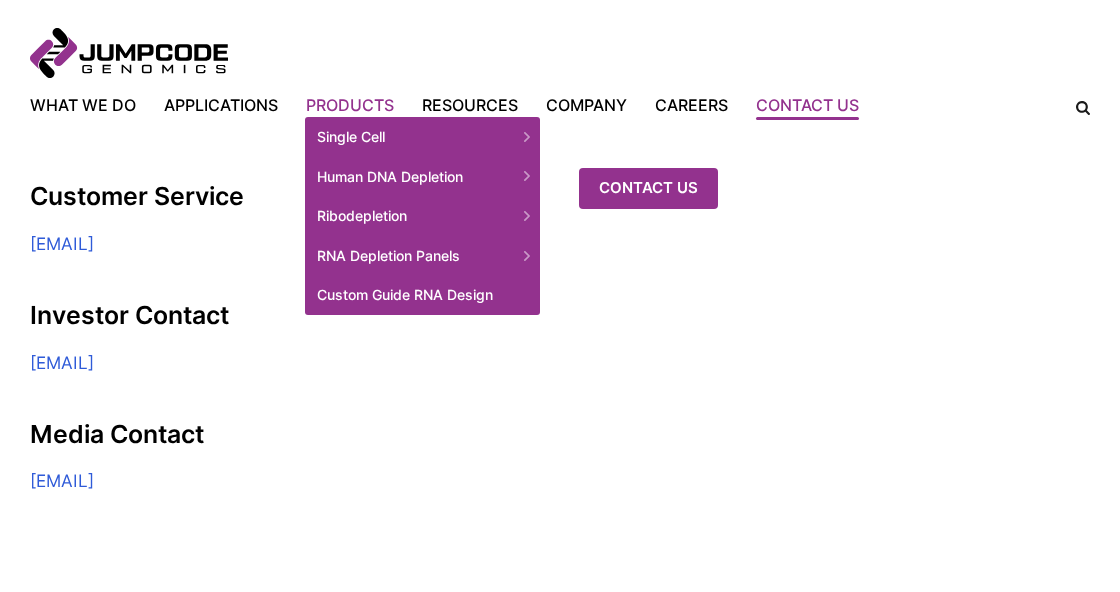 click on "Products" at bounding box center (350, 105) 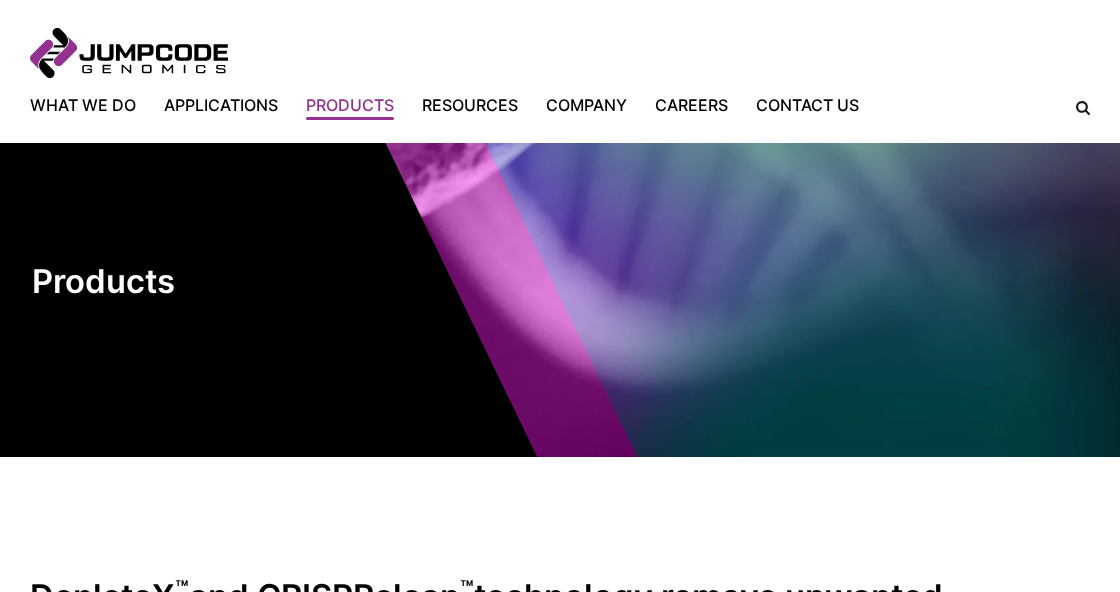 scroll, scrollTop: 0, scrollLeft: 0, axis: both 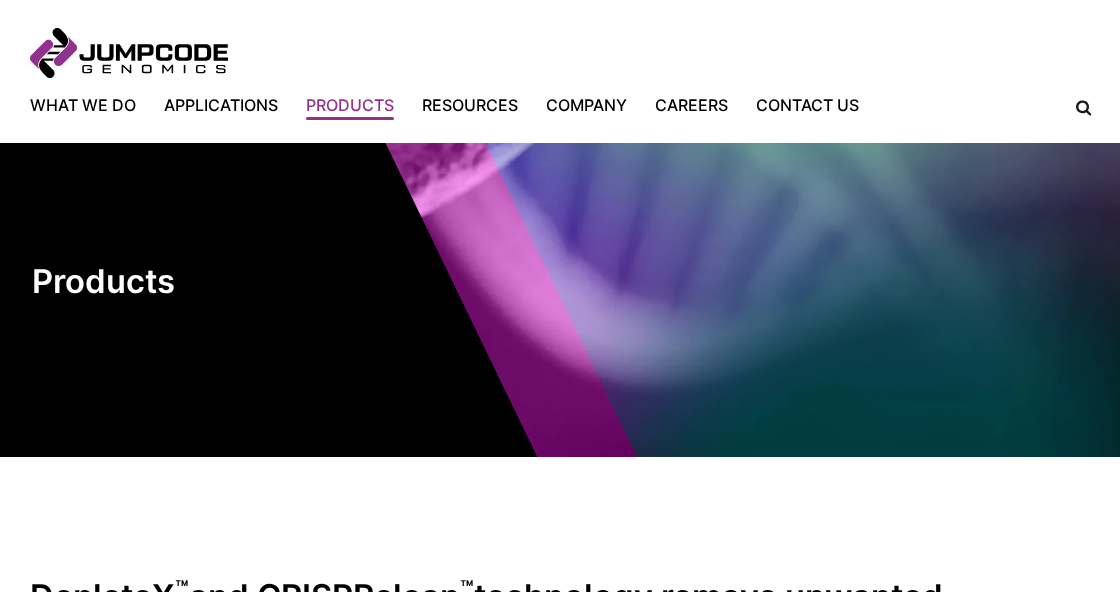 click on "Search Icon" at bounding box center [1076, 107] 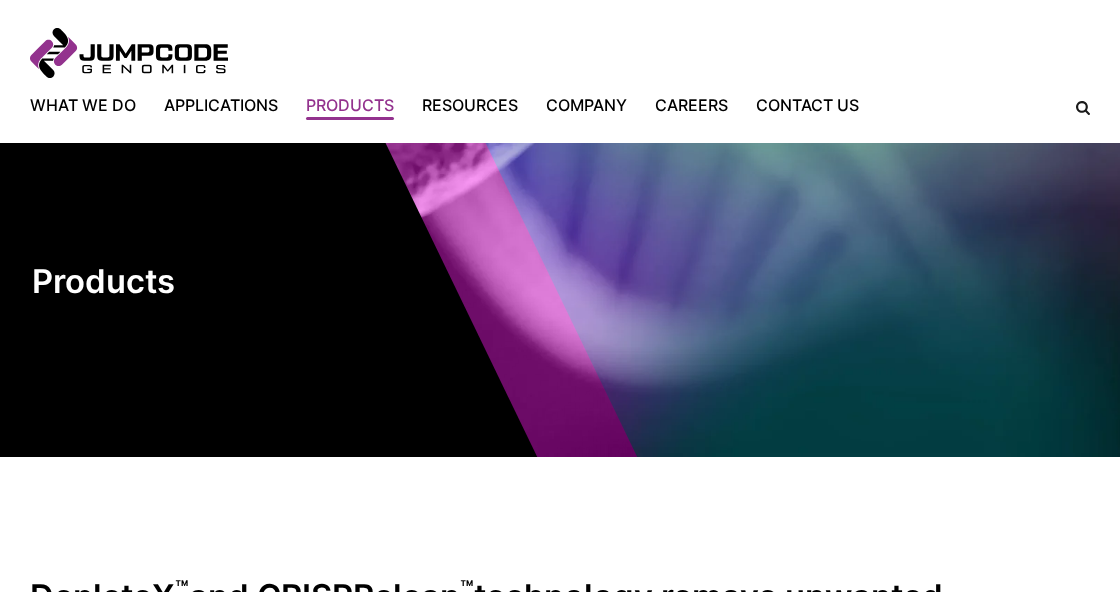 paste on "*******" 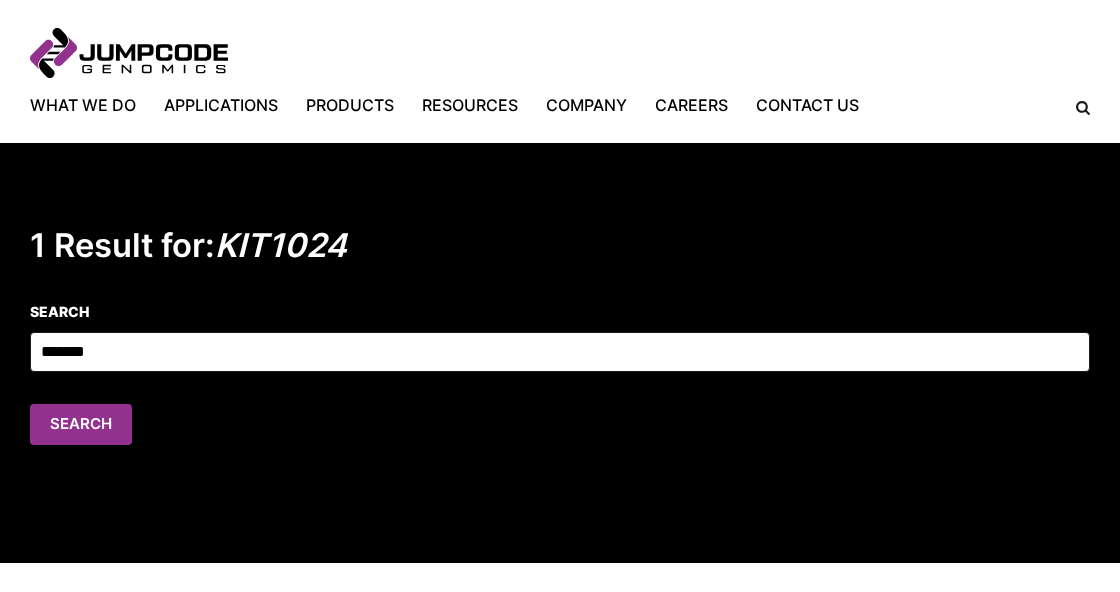 scroll, scrollTop: 0, scrollLeft: 0, axis: both 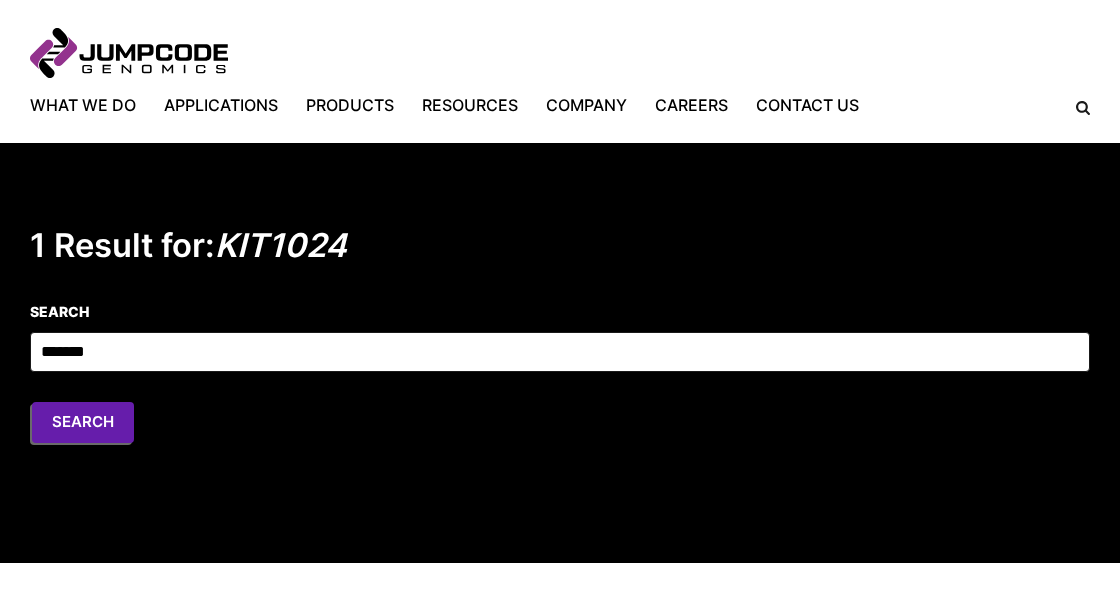 click on "Search" at bounding box center [83, 422] 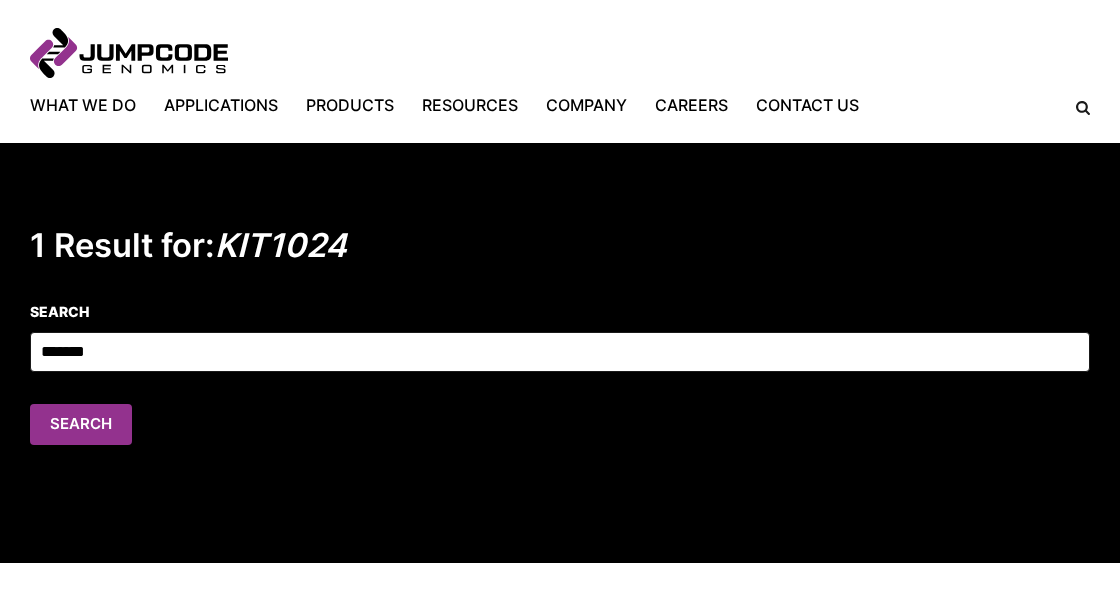 scroll, scrollTop: 0, scrollLeft: 0, axis: both 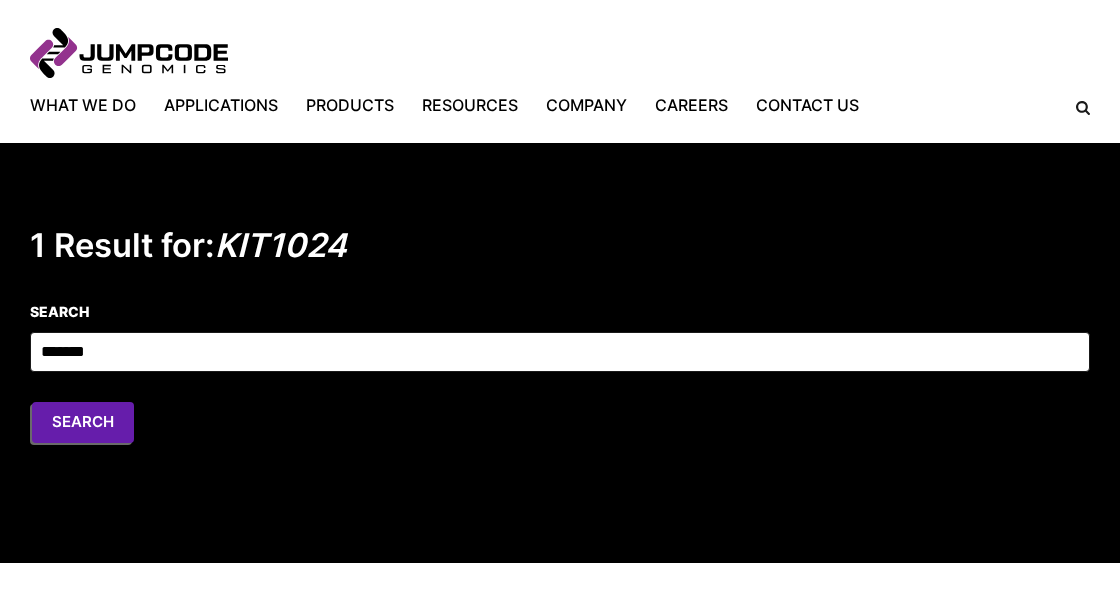 click on "Search" at bounding box center [83, 422] 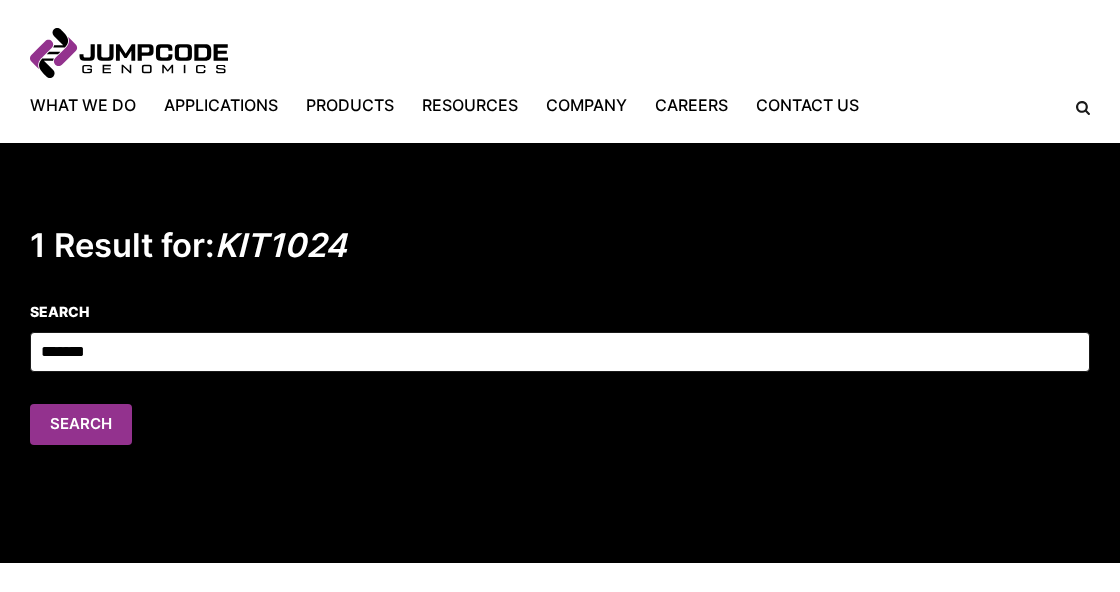 scroll, scrollTop: 0, scrollLeft: 0, axis: both 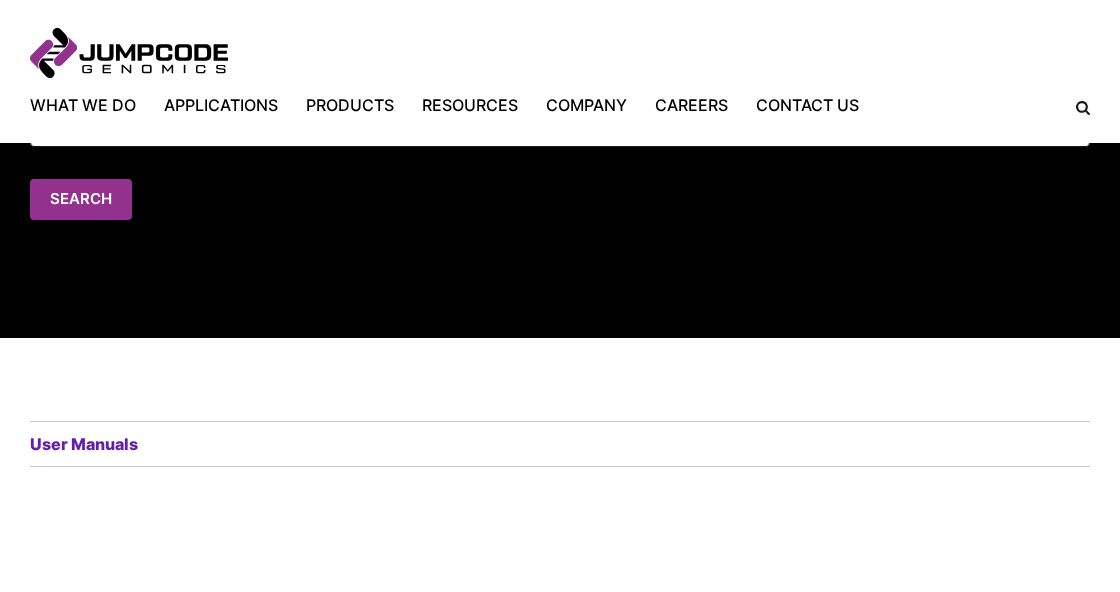 click on "User Manuals" at bounding box center (86, 444) 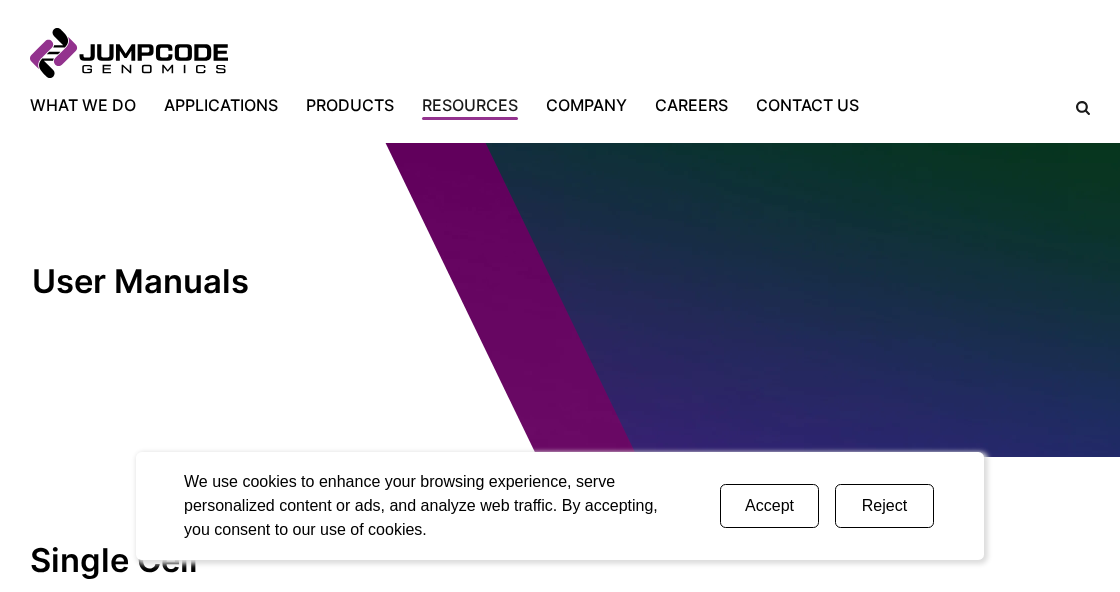 scroll, scrollTop: 0, scrollLeft: 0, axis: both 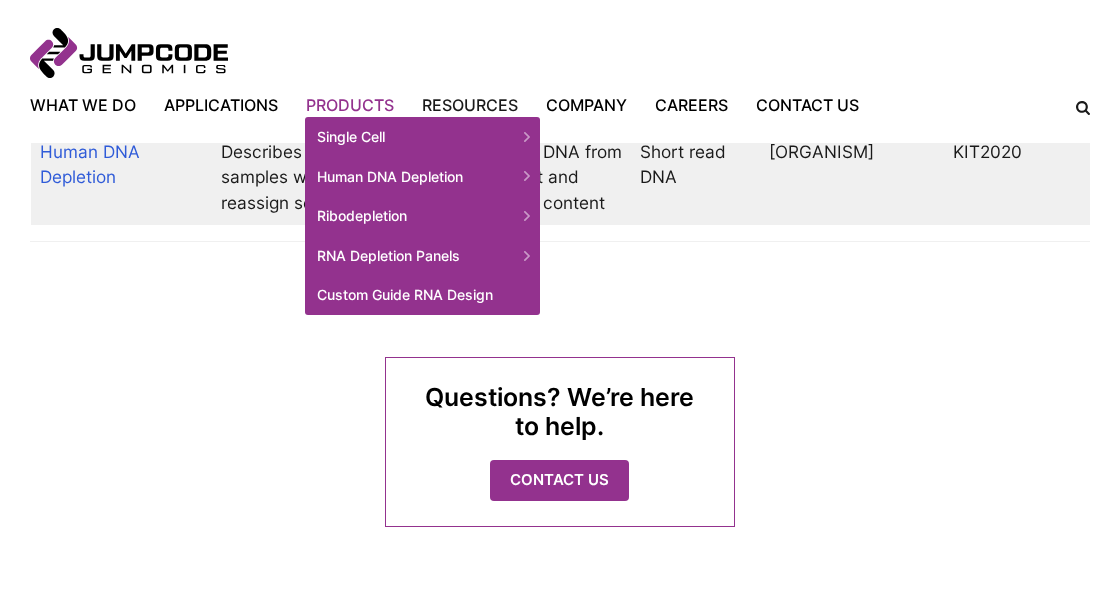 click on "Products" at bounding box center [350, 105] 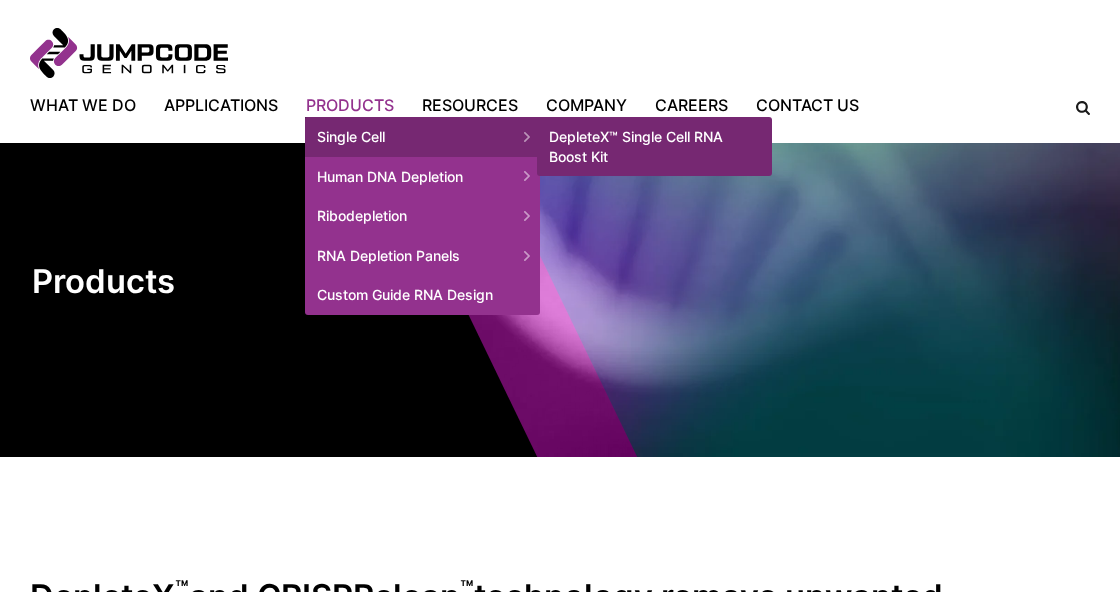 scroll, scrollTop: 0, scrollLeft: 0, axis: both 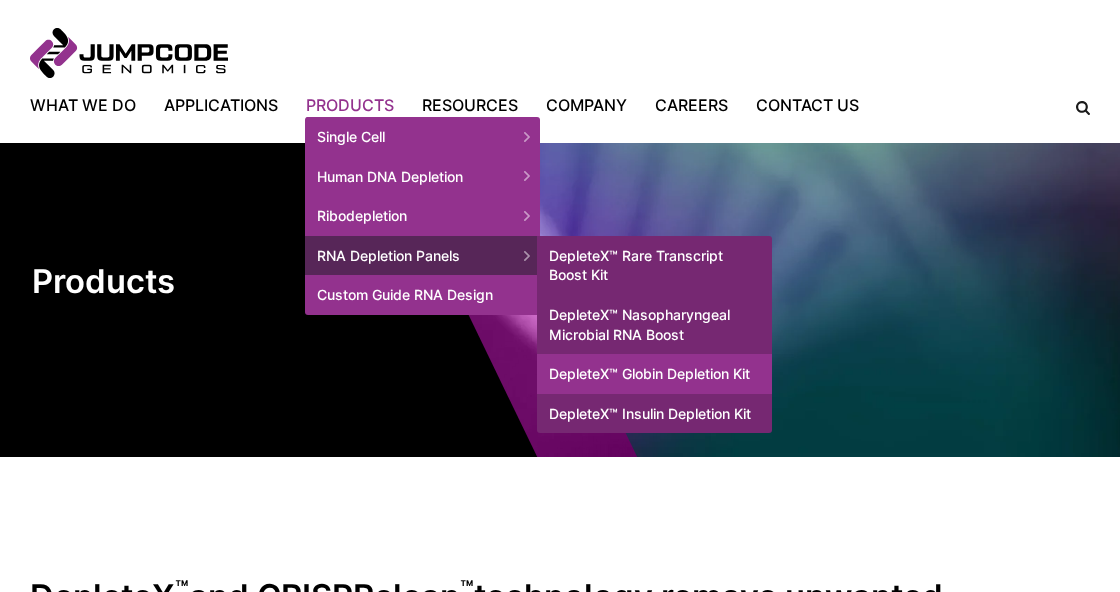 click on "DepleteX™ Globin Depletion Kit" at bounding box center (654, 374) 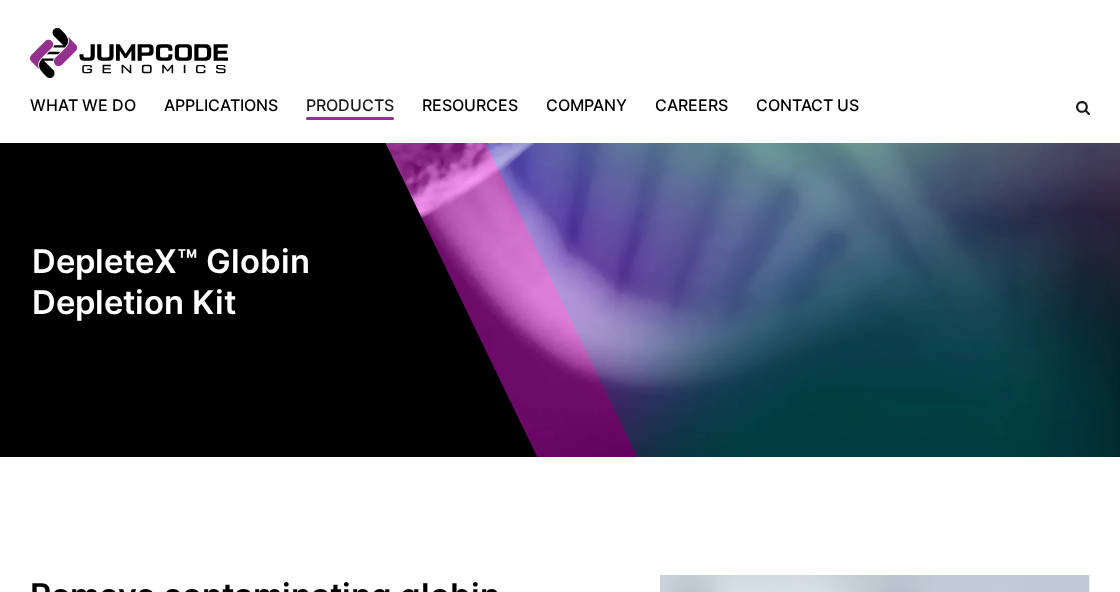 scroll, scrollTop: 0, scrollLeft: 0, axis: both 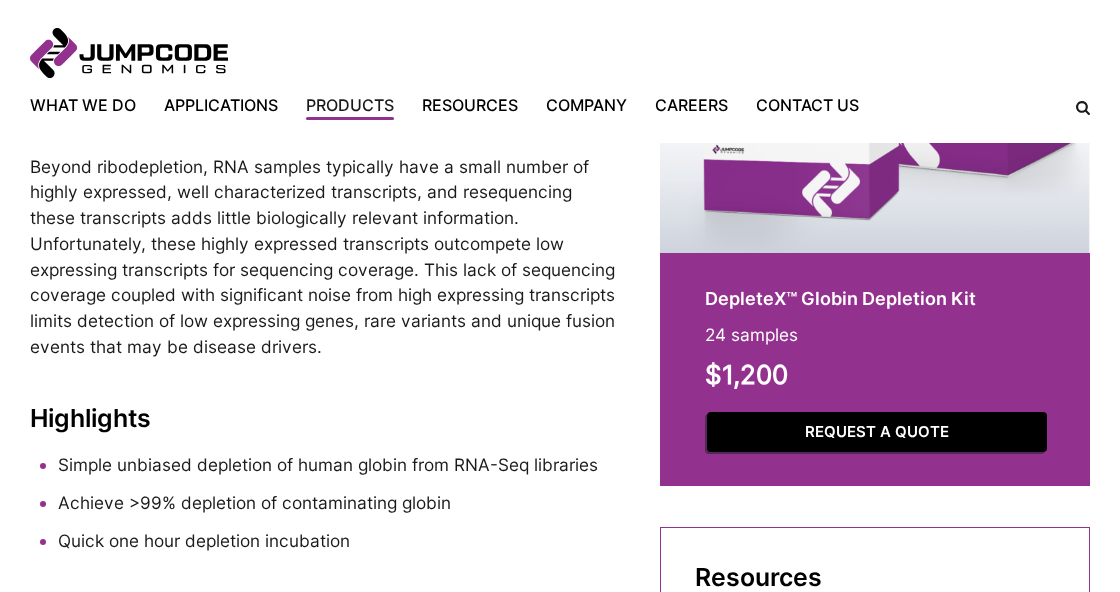 click on "Request a Quote" at bounding box center (877, 432) 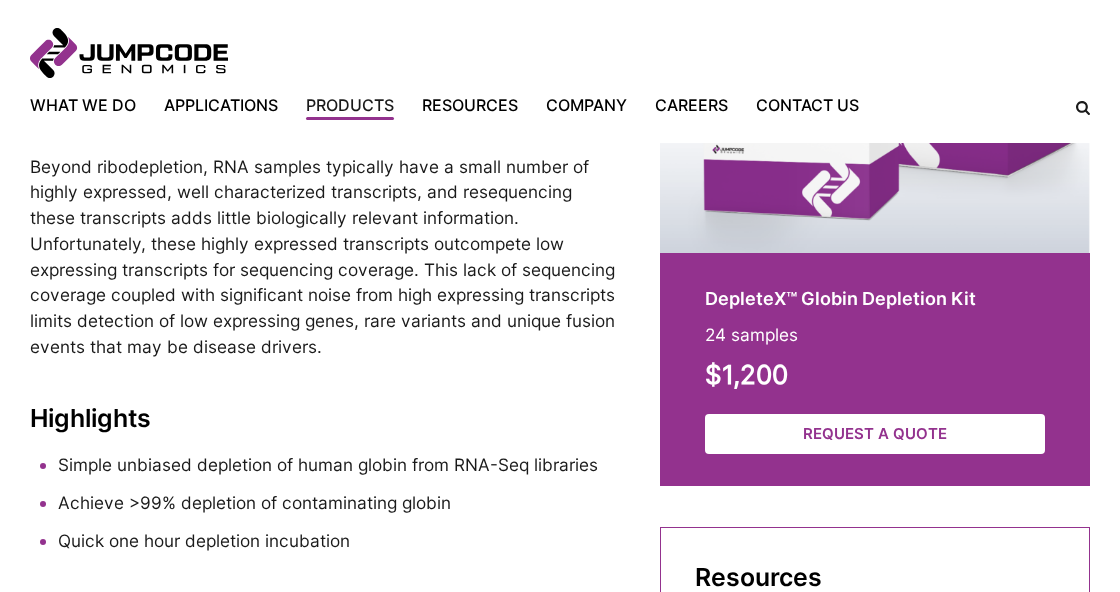 click on "Jumpcode Genomics
Mobile Nav Trigger
Close
Search the Site
Back
Home
What We Do
Applications
Applications Overview
Single Cell Sequencing" at bounding box center [560, 71] 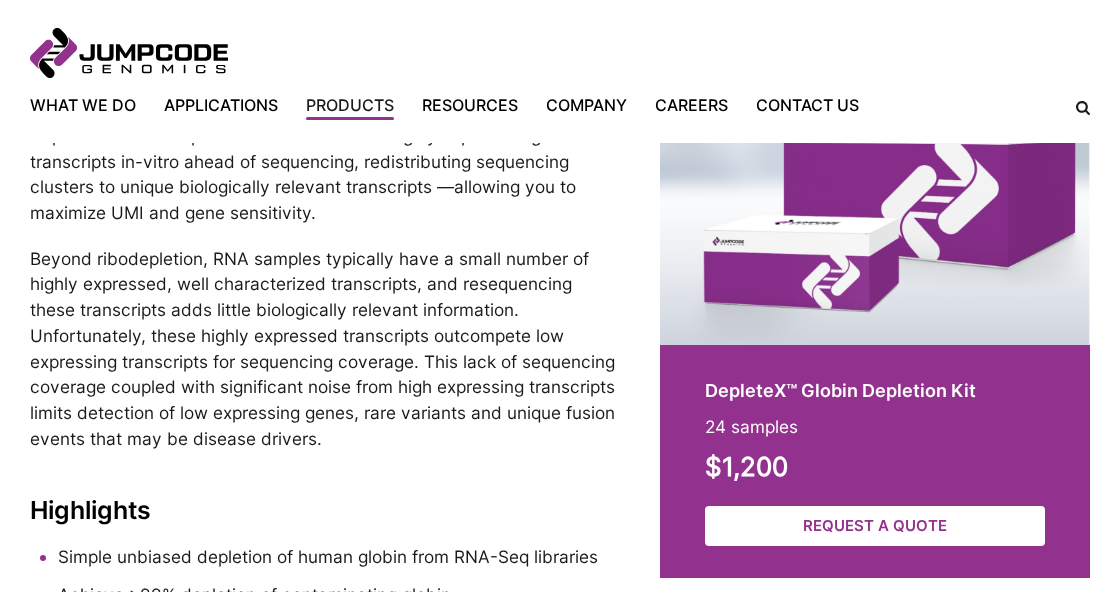 scroll, scrollTop: 561, scrollLeft: 0, axis: vertical 